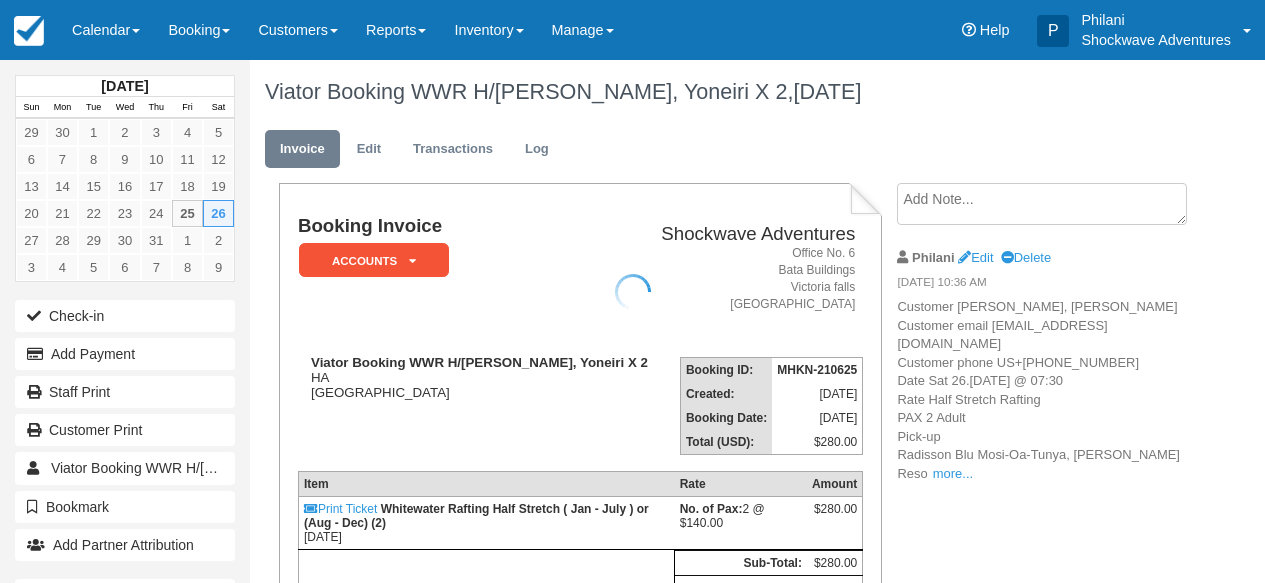 scroll, scrollTop: 80, scrollLeft: 0, axis: vertical 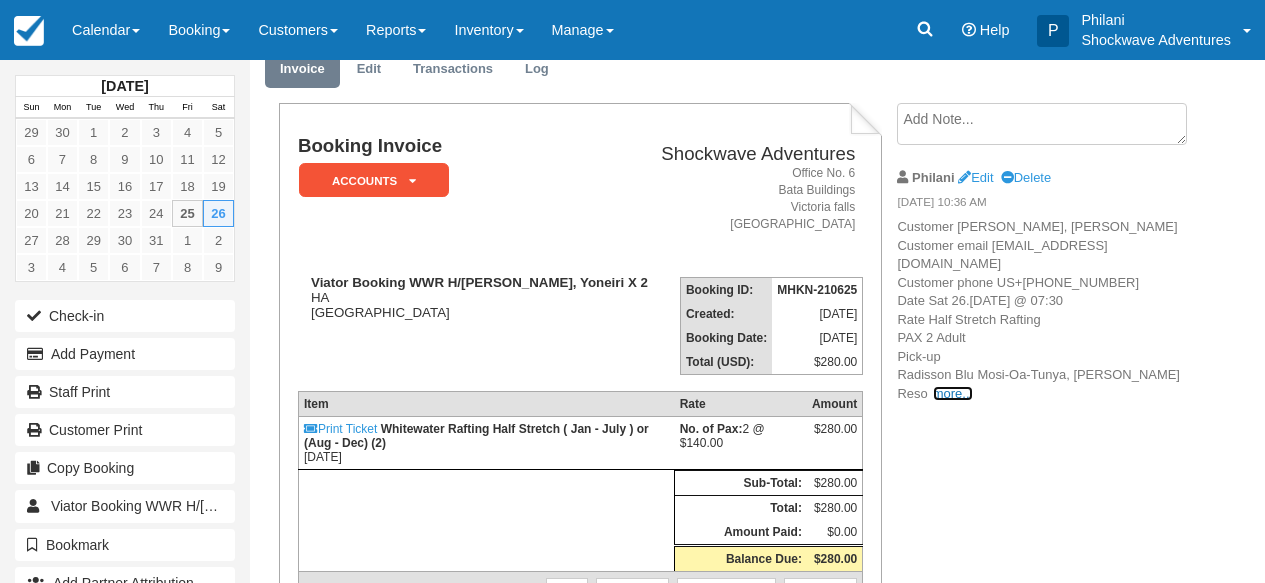 click on "more..." at bounding box center [953, 393] 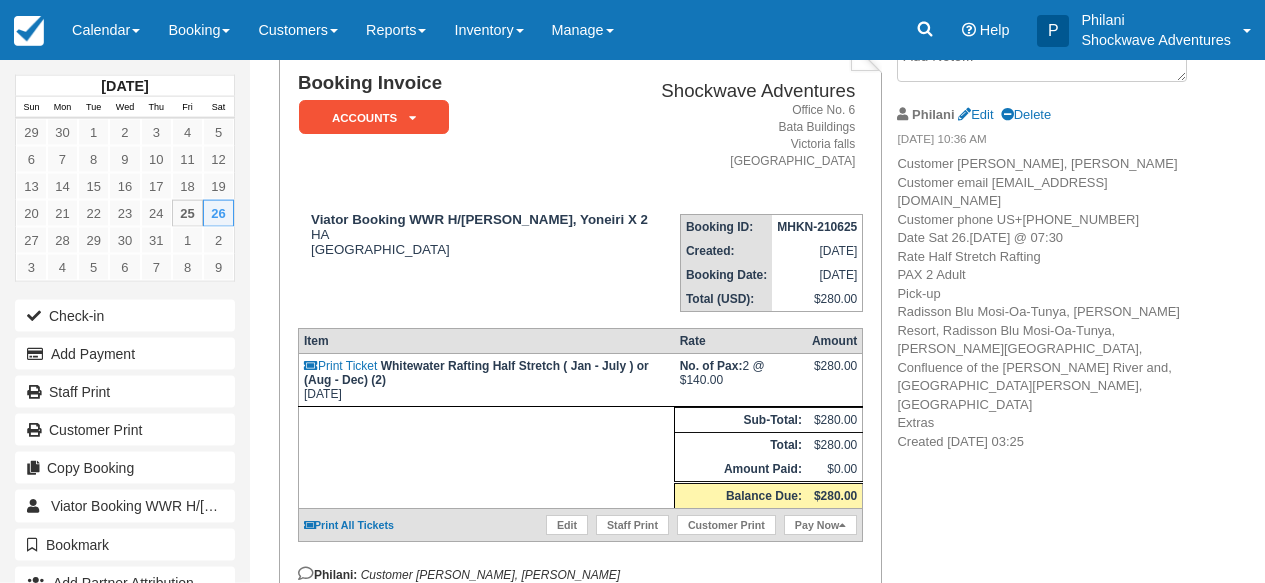 scroll, scrollTop: 128, scrollLeft: 0, axis: vertical 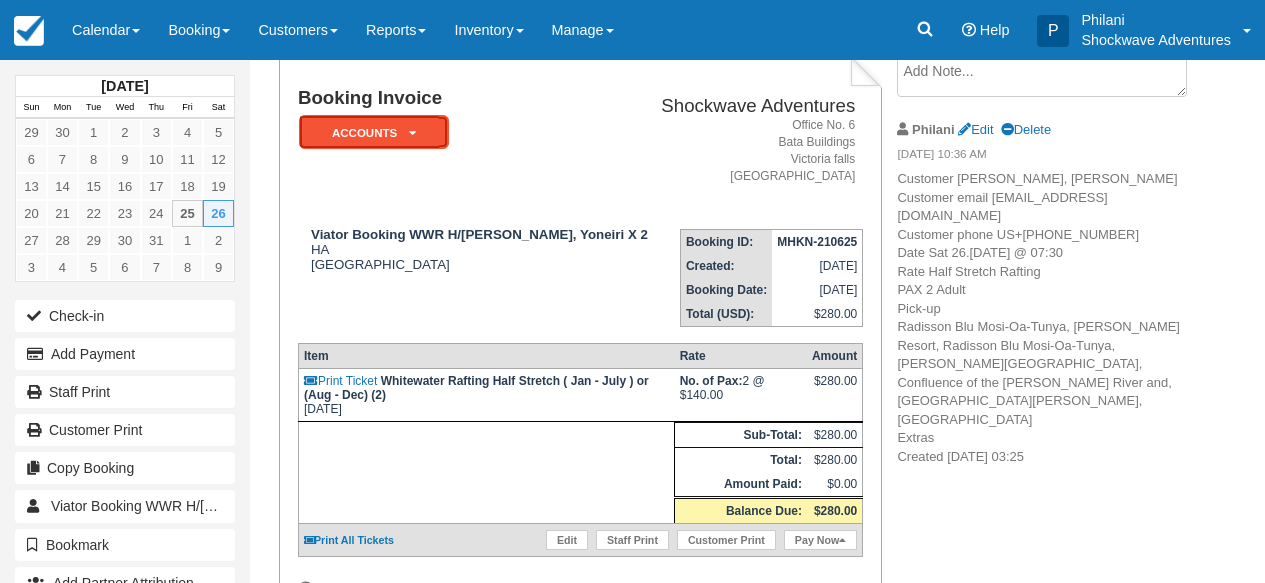 click on "ACCOUNTS" at bounding box center [374, 132] 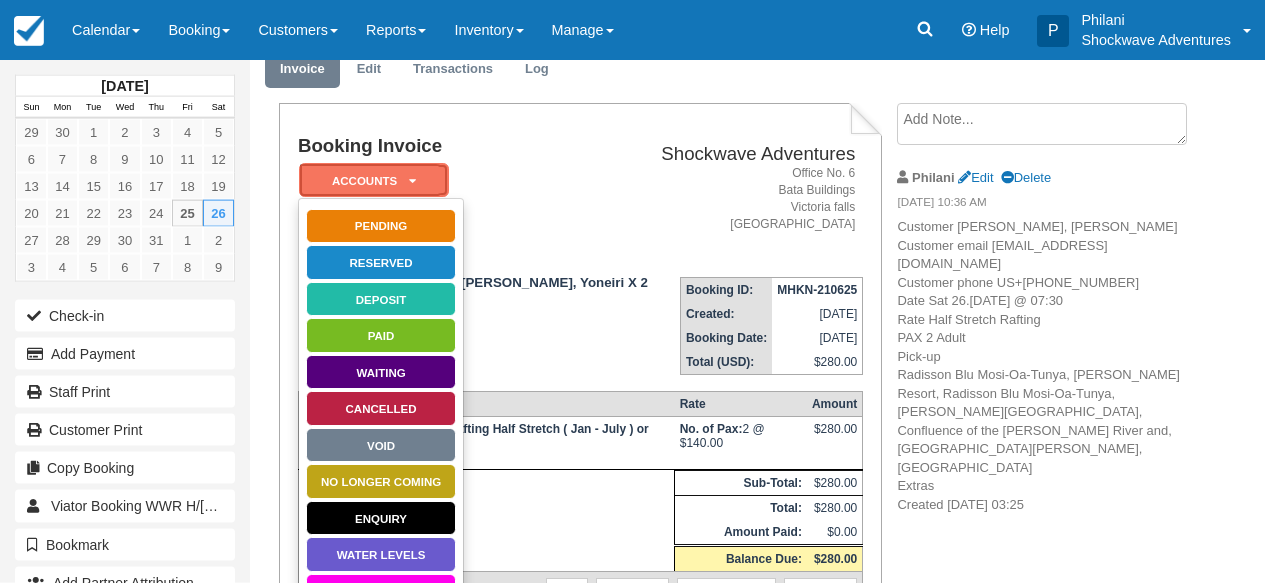 scroll, scrollTop: 96, scrollLeft: 0, axis: vertical 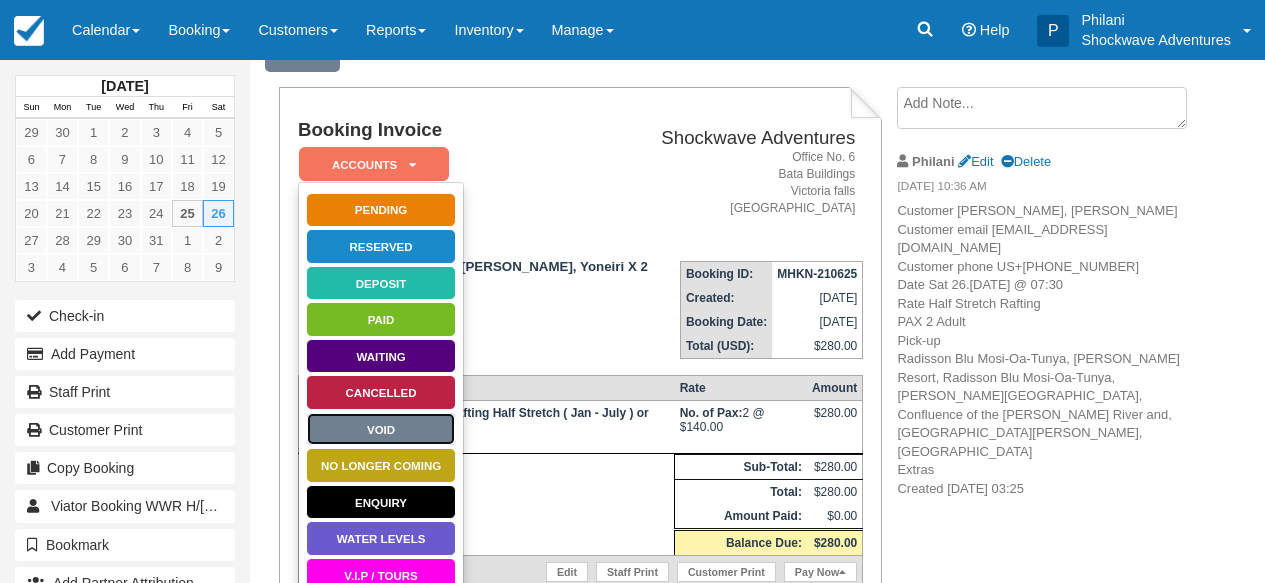 click on "Void" at bounding box center [381, 429] 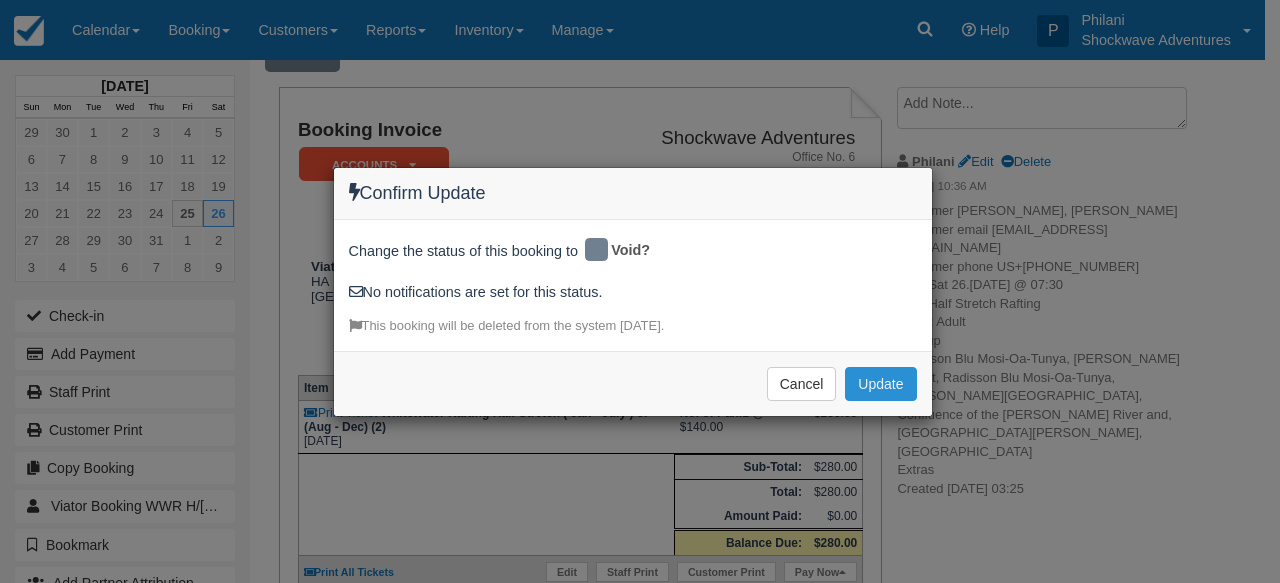 click on "Update" at bounding box center (880, 384) 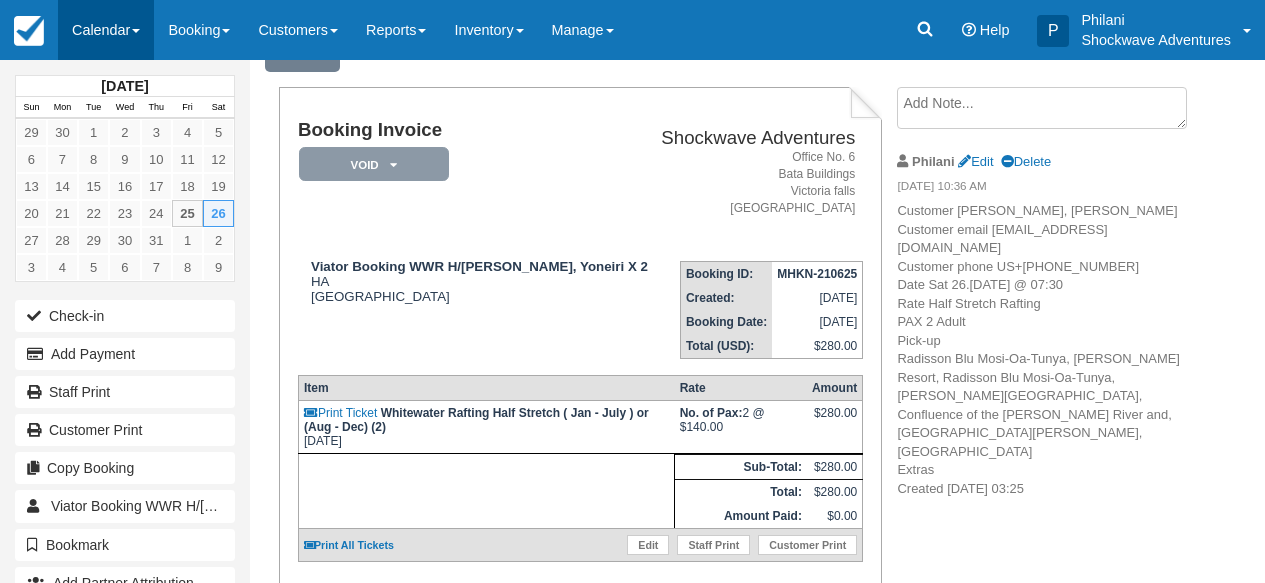click on "Calendar" at bounding box center [106, 30] 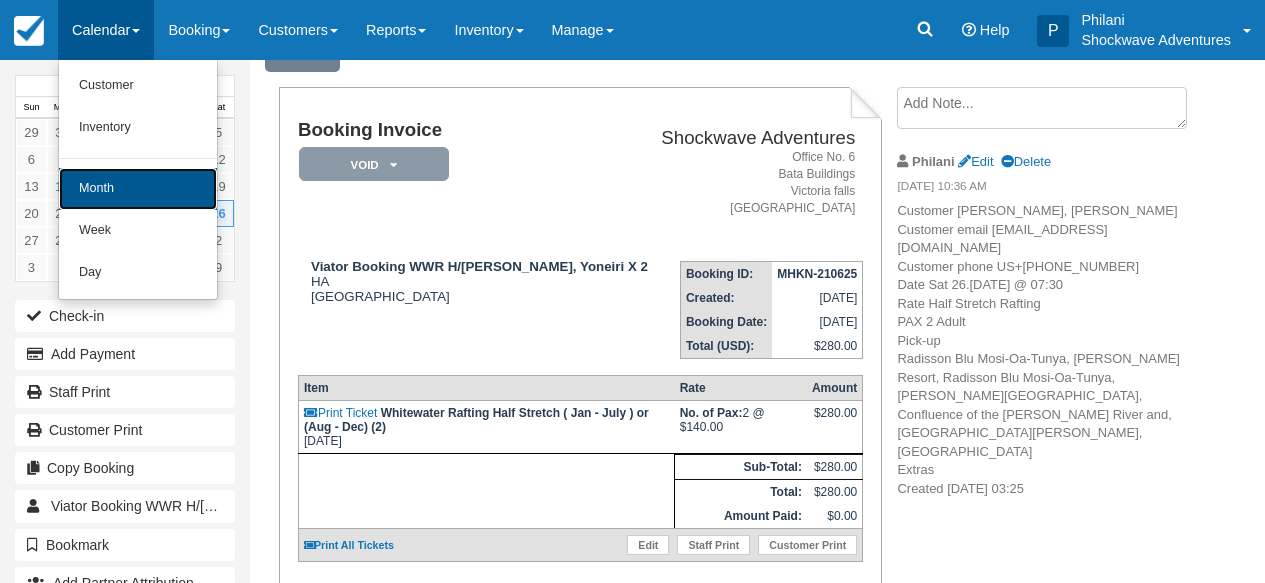 click on "Month" at bounding box center (138, 189) 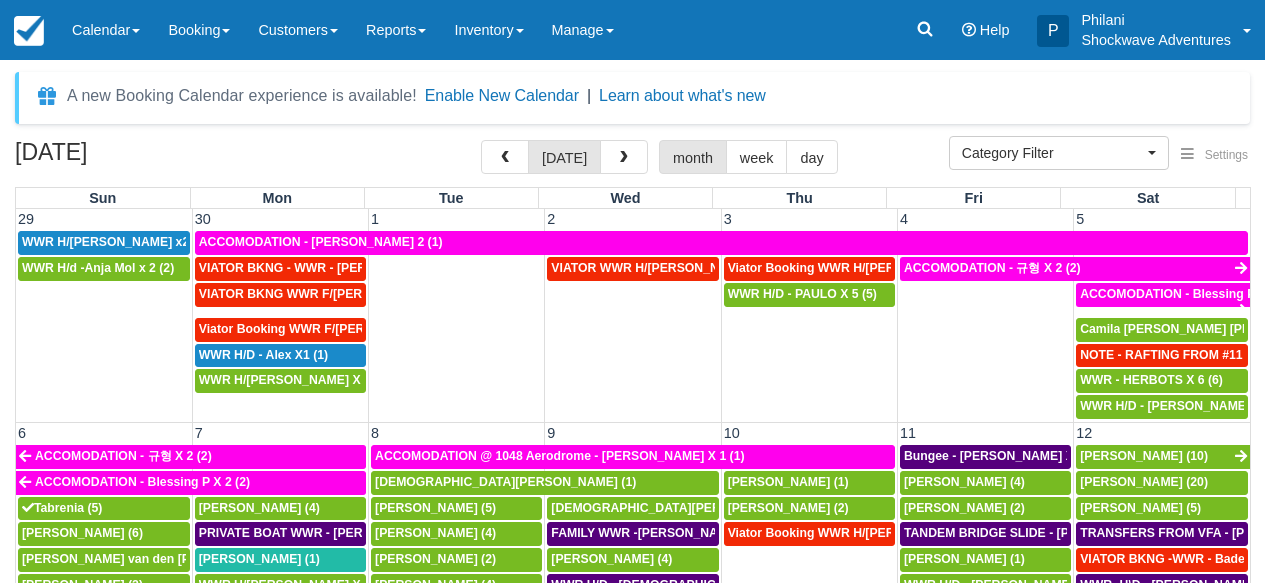 select 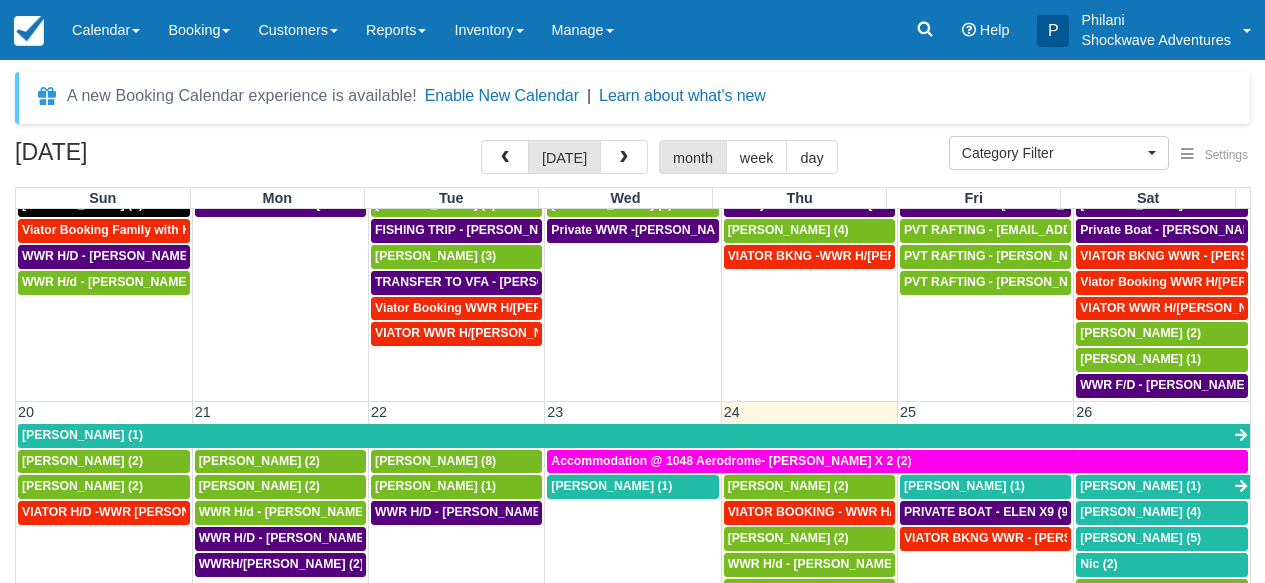 scroll, scrollTop: 888, scrollLeft: 0, axis: vertical 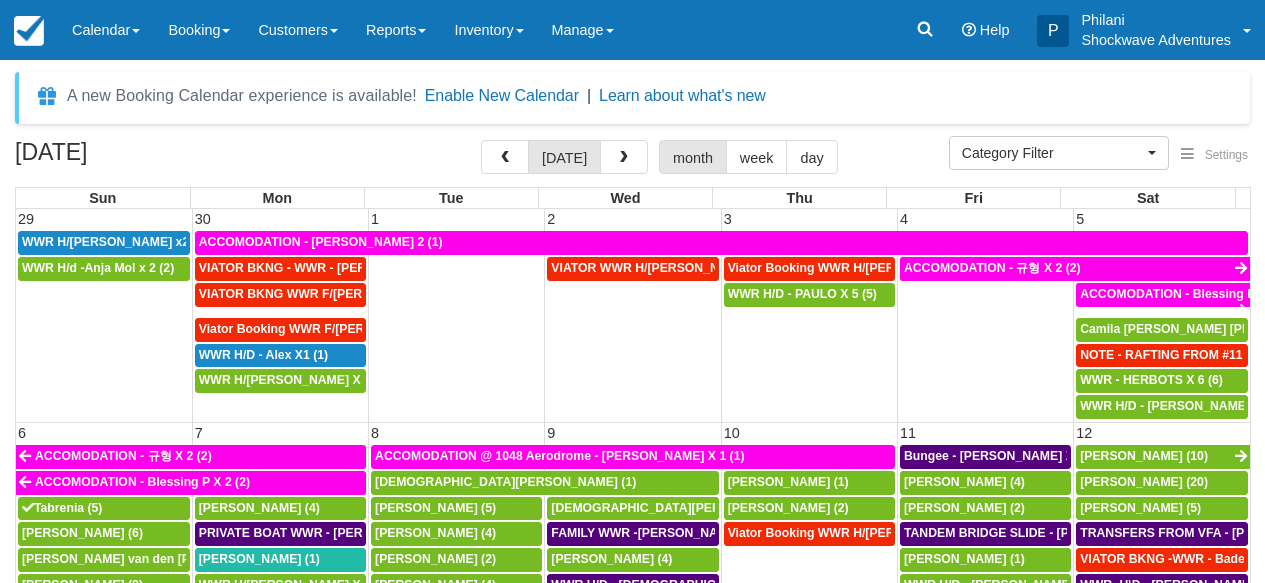 select 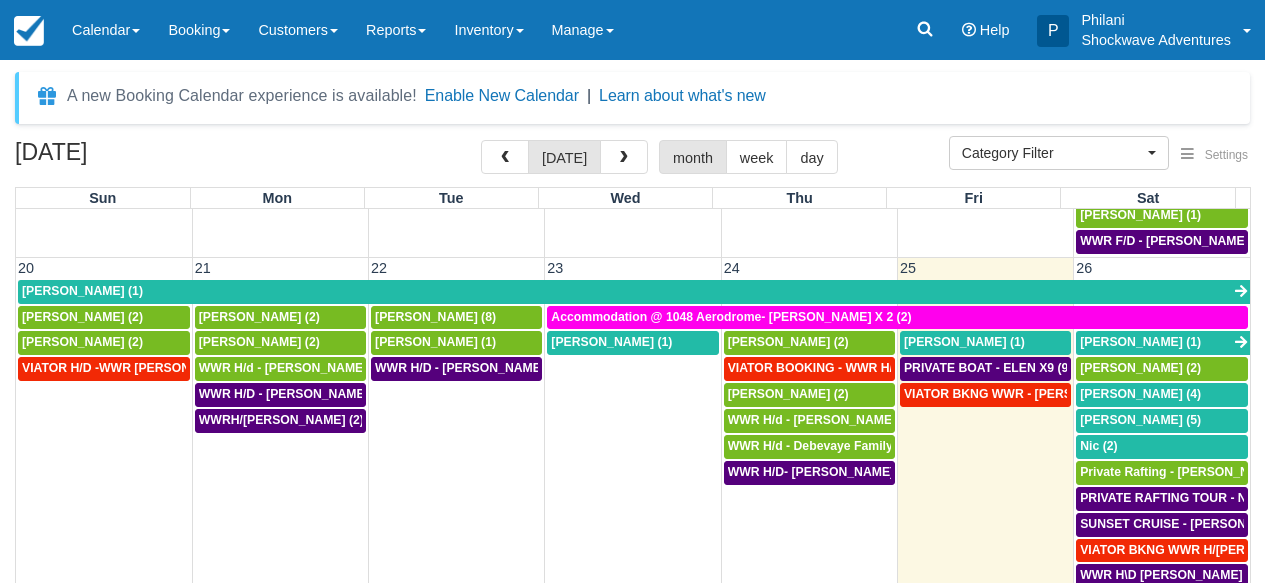 scroll, scrollTop: 888, scrollLeft: 0, axis: vertical 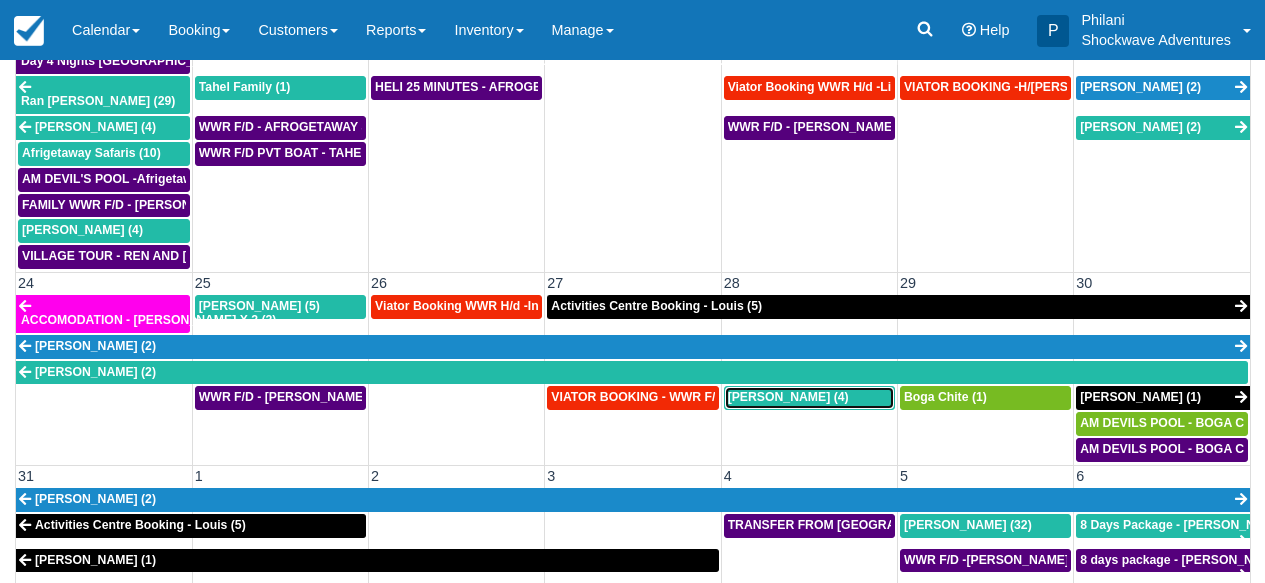 click on "Baskar Masilamani (4)" at bounding box center [788, 397] 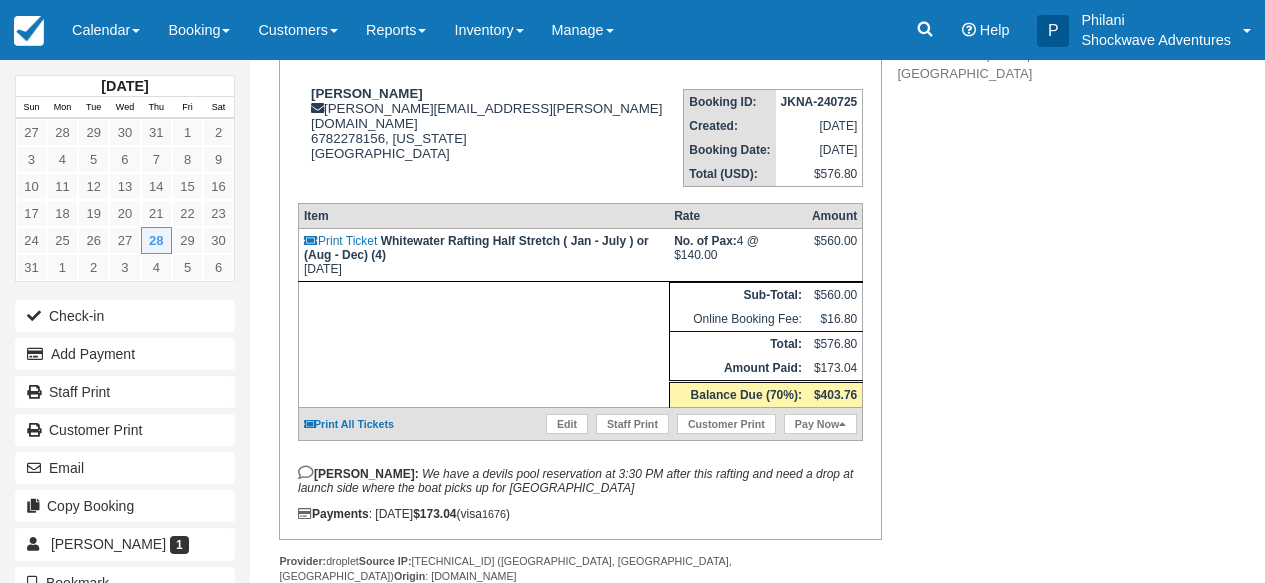 scroll, scrollTop: 245, scrollLeft: 0, axis: vertical 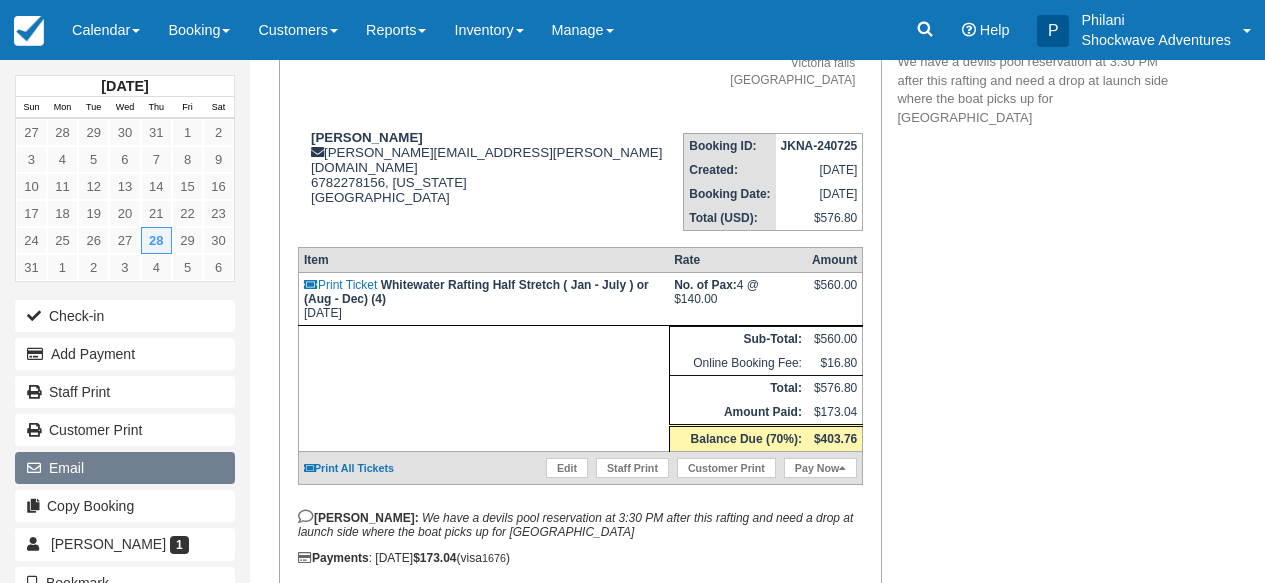 click on "Email" at bounding box center [125, 468] 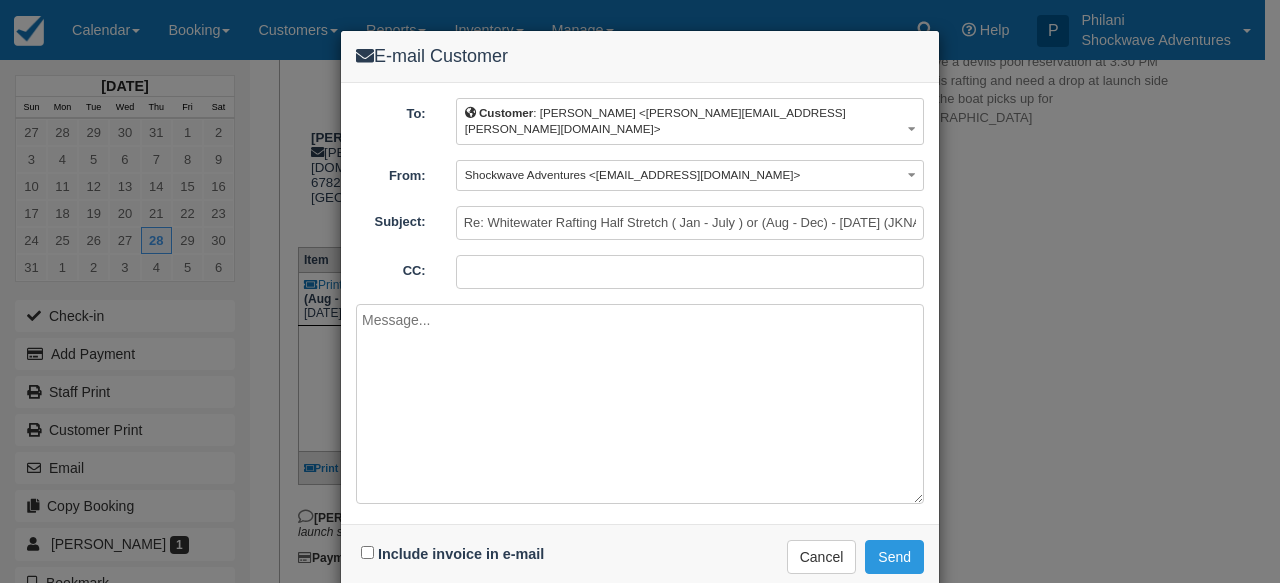 click at bounding box center (640, 404) 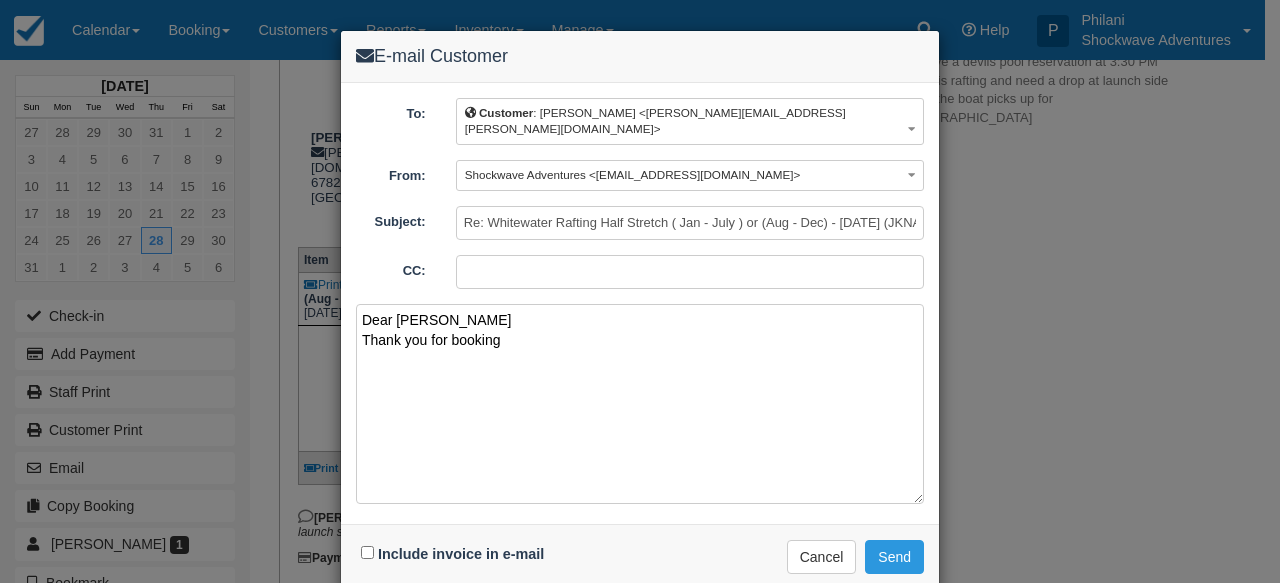 type on "Dear [PERSON_NAME]
Thank you for booking" 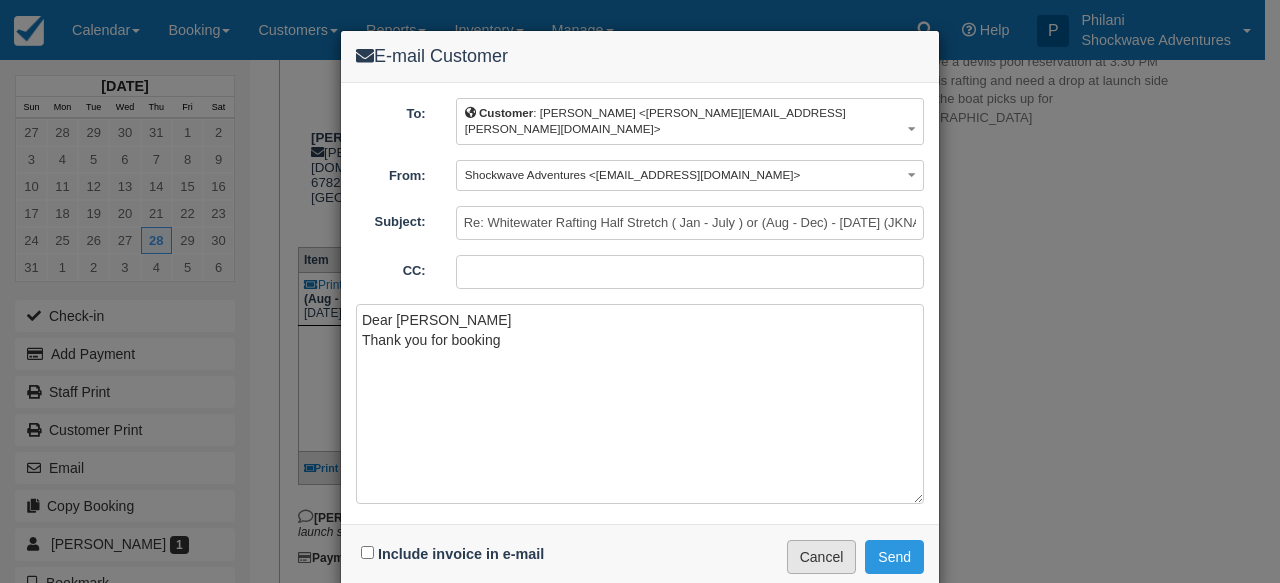 click on "Cancel" at bounding box center [822, 557] 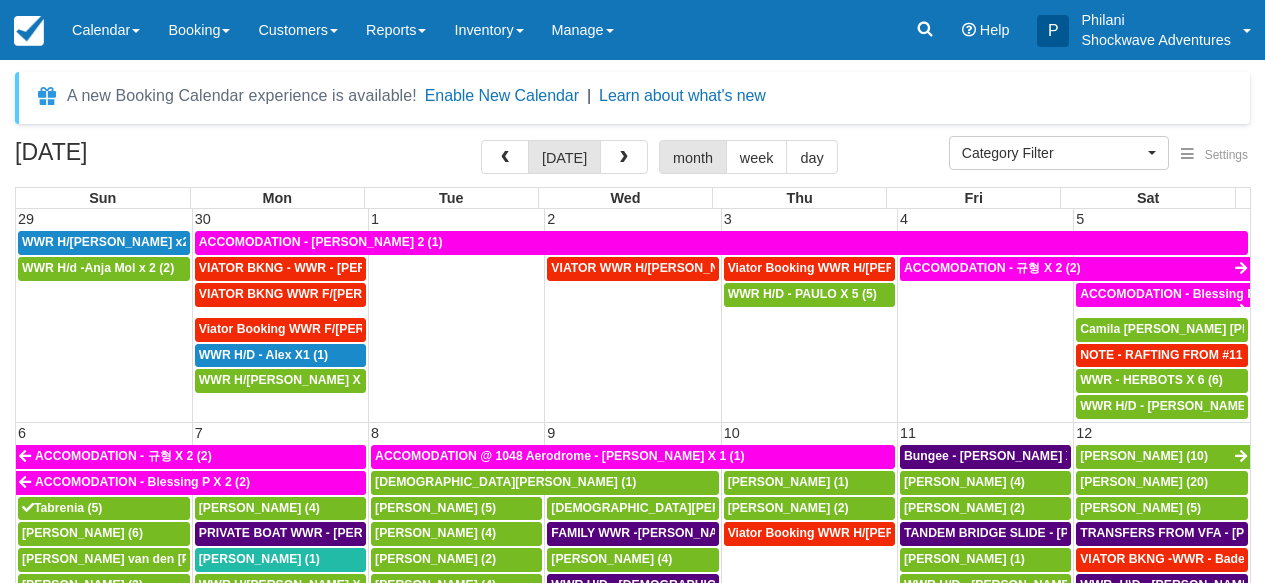 select 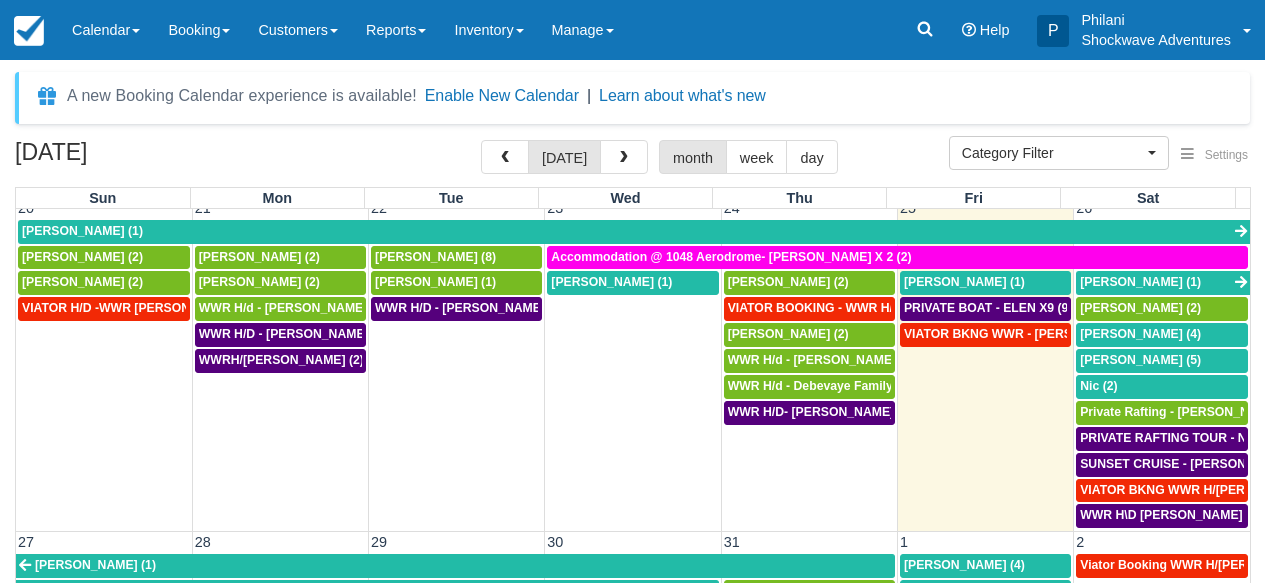 scroll, scrollTop: 888, scrollLeft: 0, axis: vertical 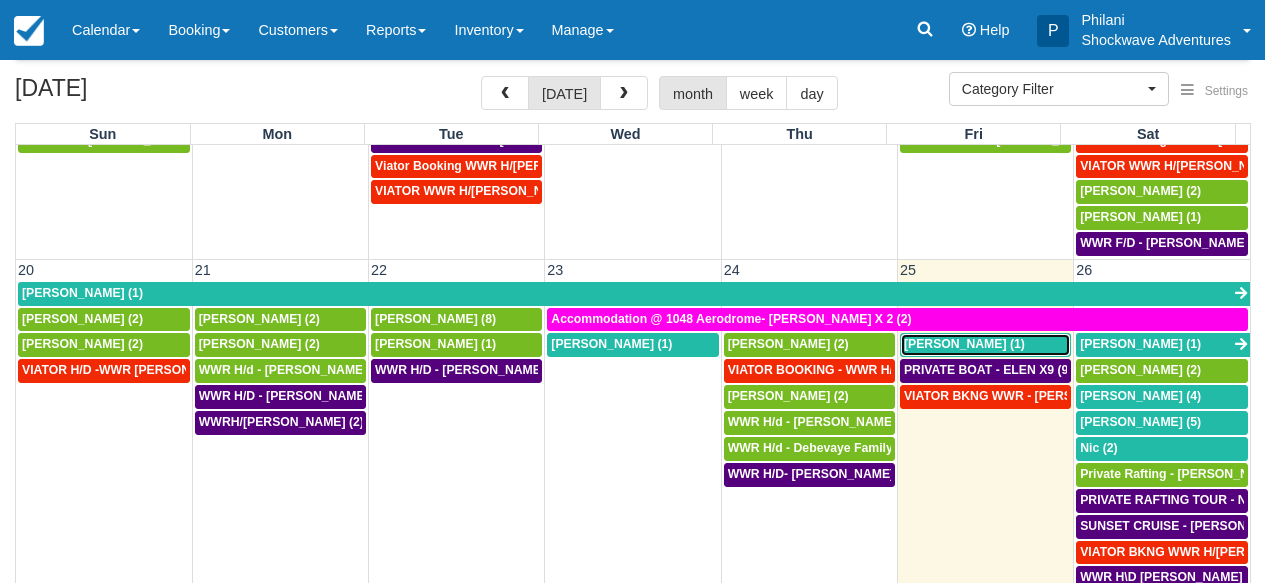 click on "Ellen (1)" at bounding box center [985, 345] 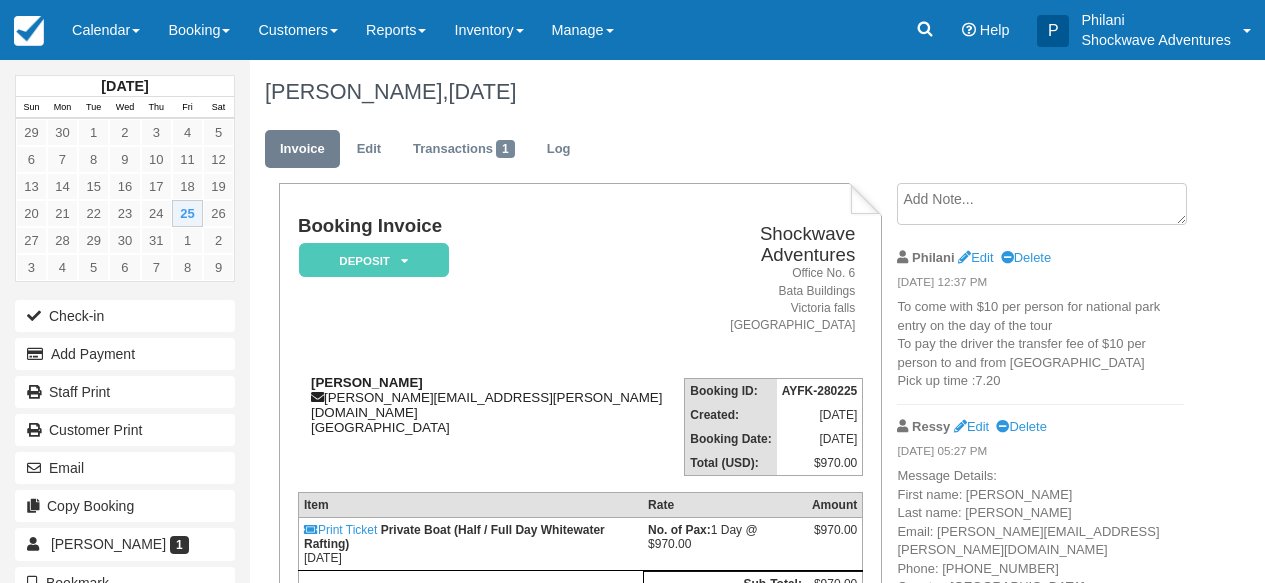 scroll, scrollTop: 0, scrollLeft: 0, axis: both 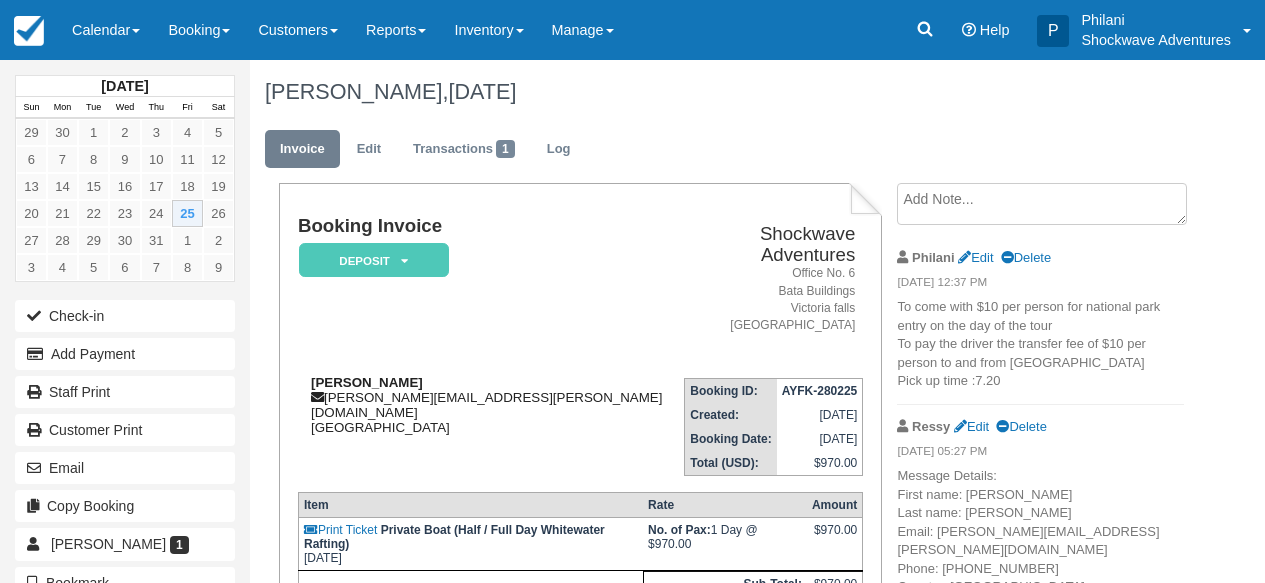 click on "Ellen  ellen.dewandeler@gmail.com Belgium" at bounding box center [485, 405] 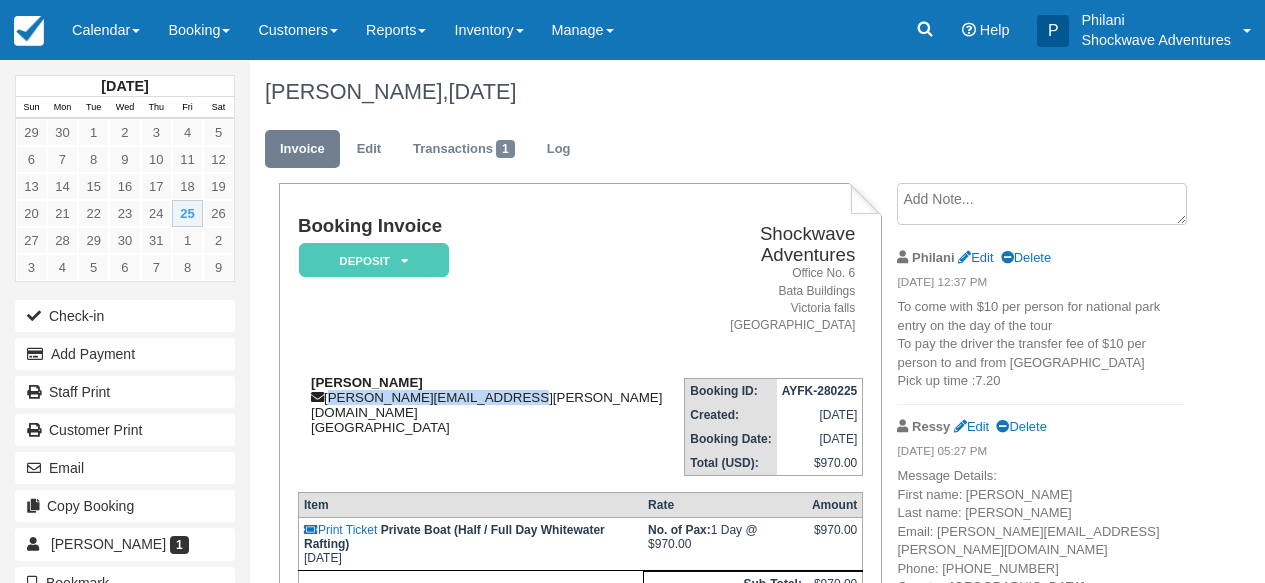drag, startPoint x: 330, startPoint y: 382, endPoint x: 503, endPoint y: 383, distance: 173.00288 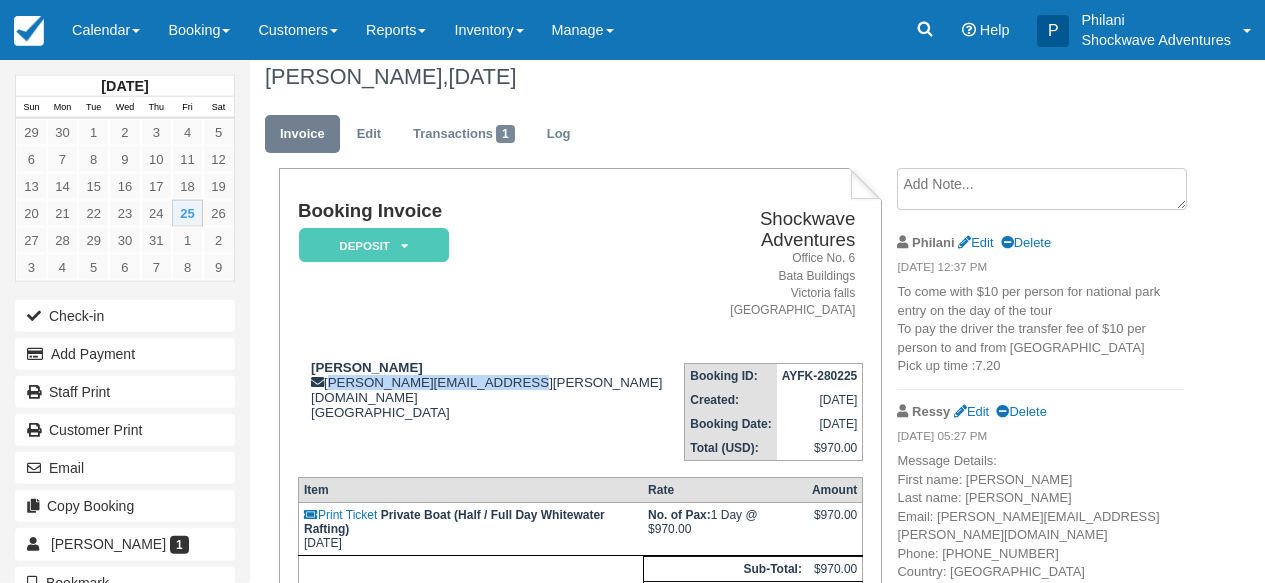 scroll, scrollTop: 0, scrollLeft: 0, axis: both 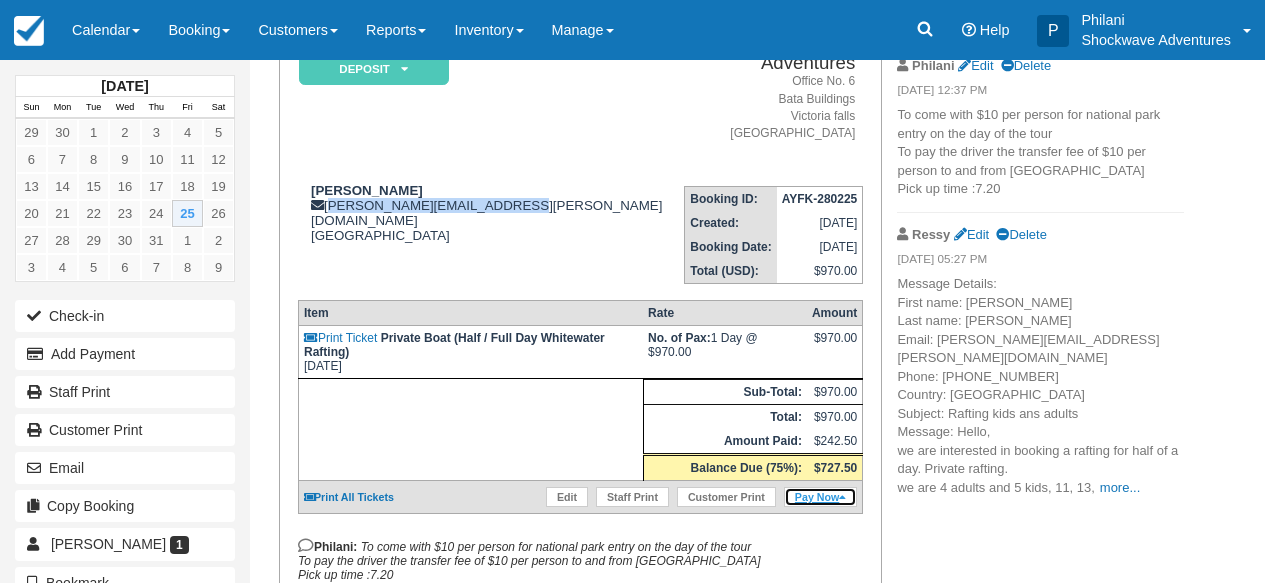 click on "Pay Now" at bounding box center [820, 497] 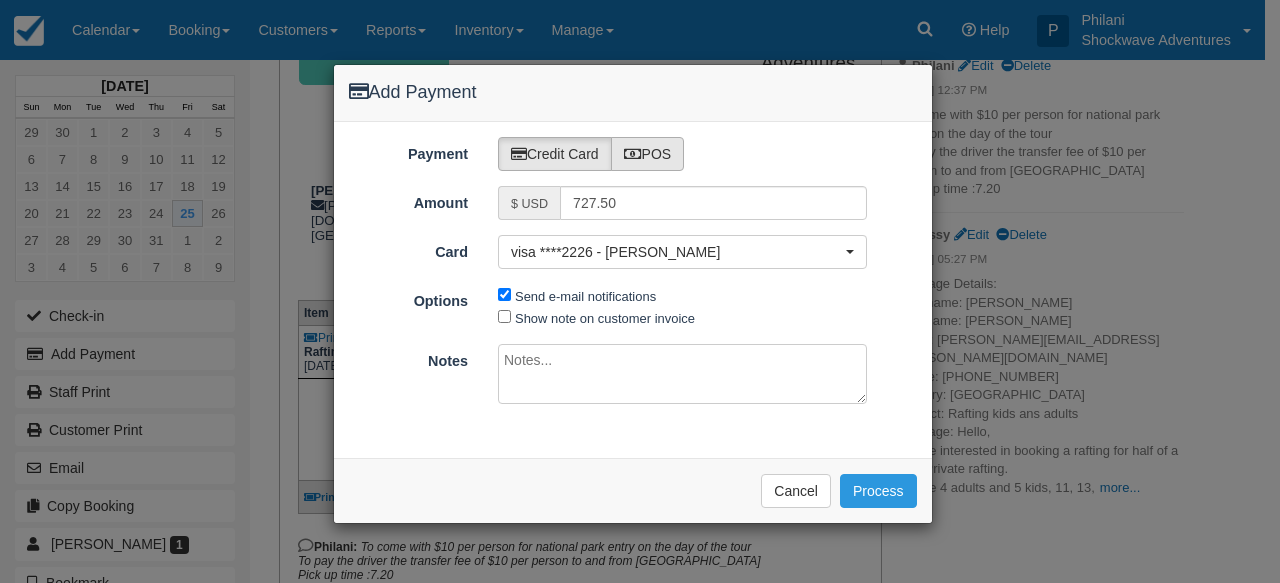 click on "POS" at bounding box center [648, 154] 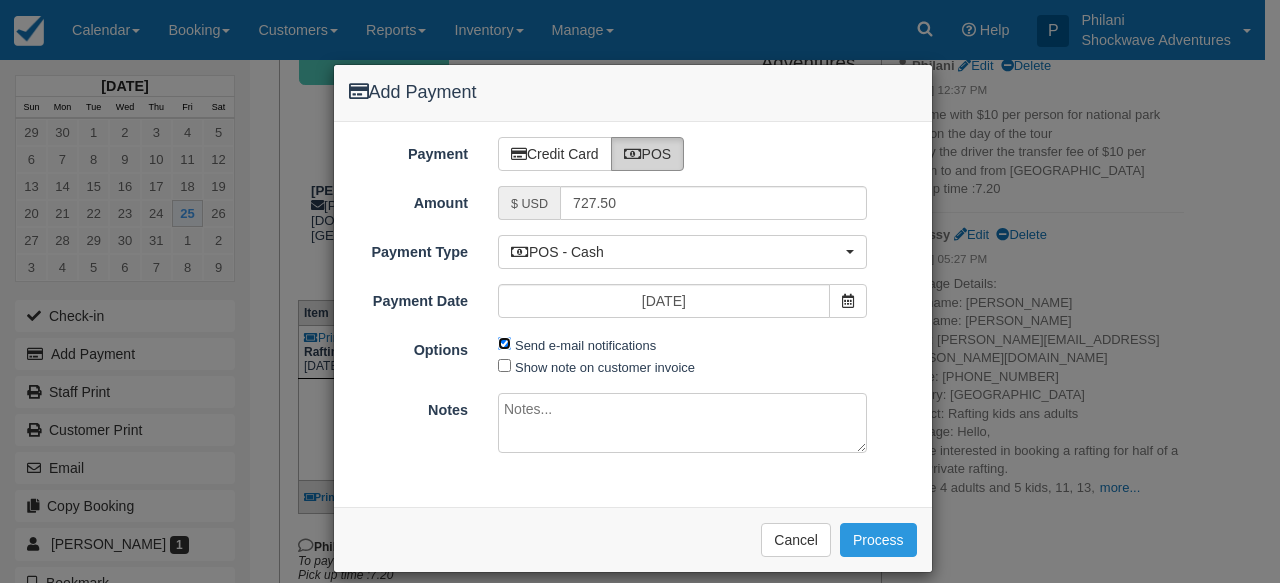 click on "Send e-mail notifications" at bounding box center [504, 343] 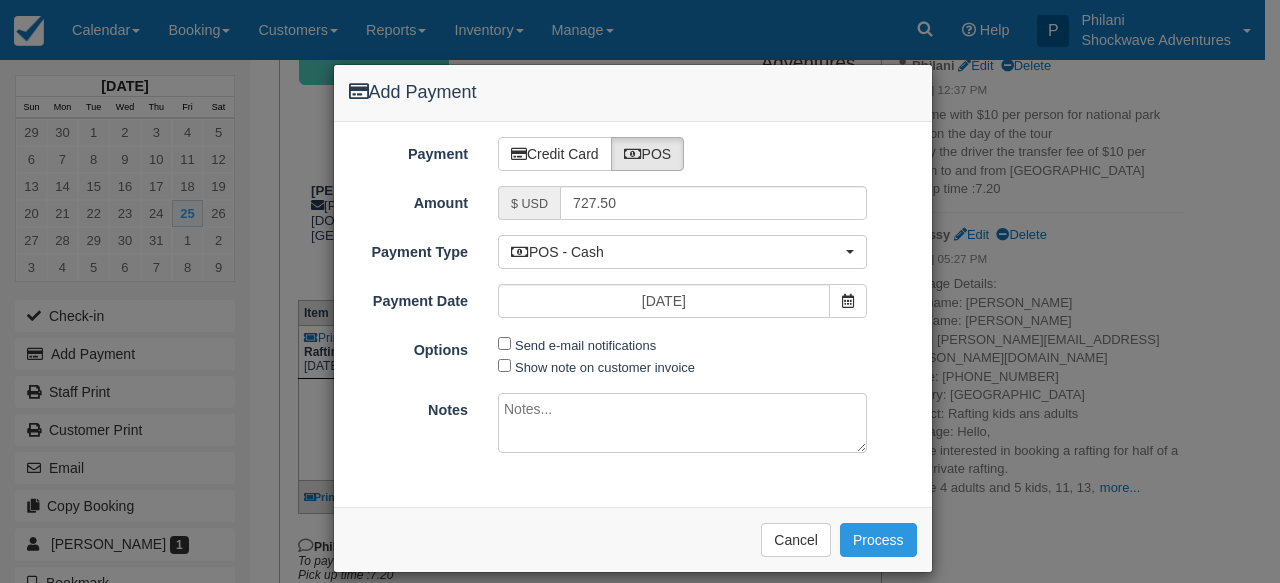 click at bounding box center (682, 423) 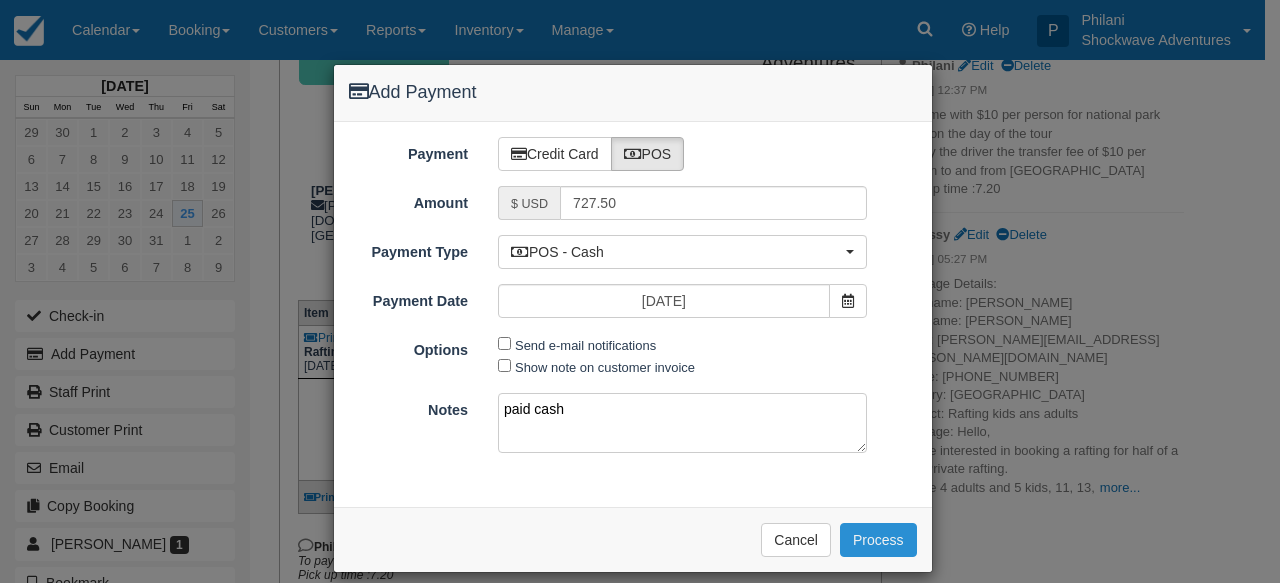 type on "paid cash" 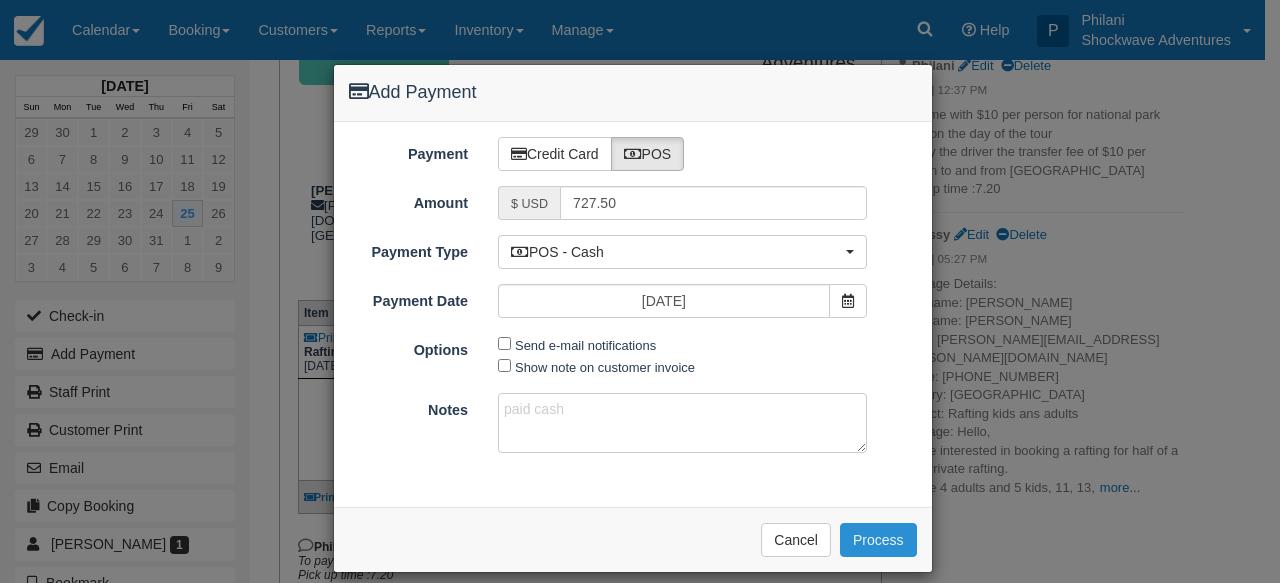 click on "Process" at bounding box center (878, 540) 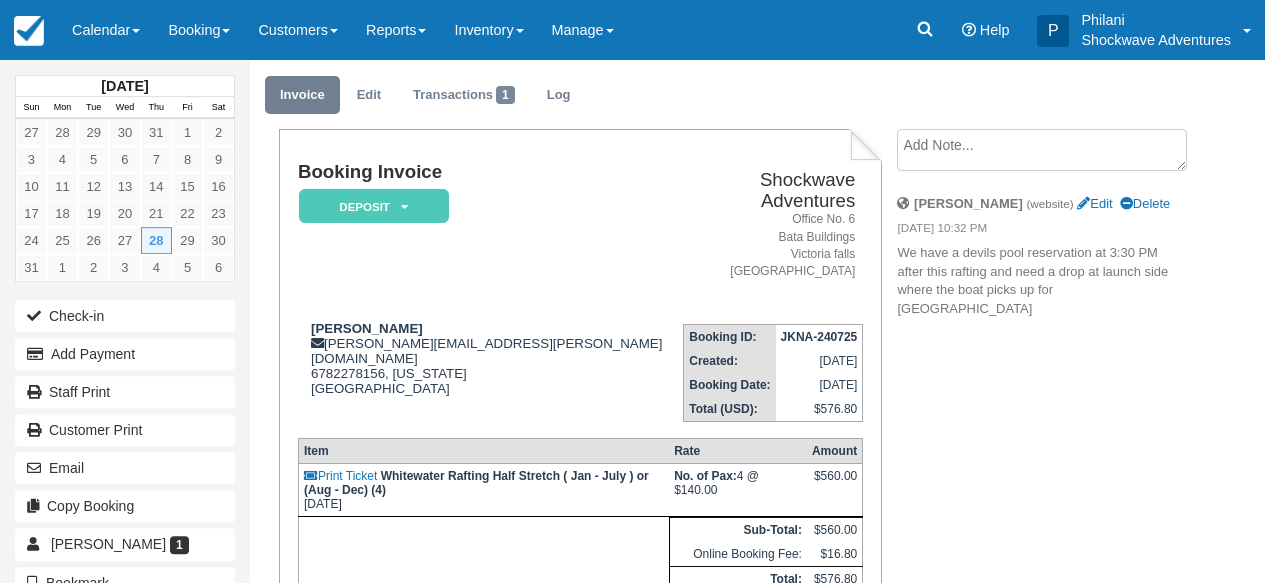 scroll, scrollTop: 0, scrollLeft: 0, axis: both 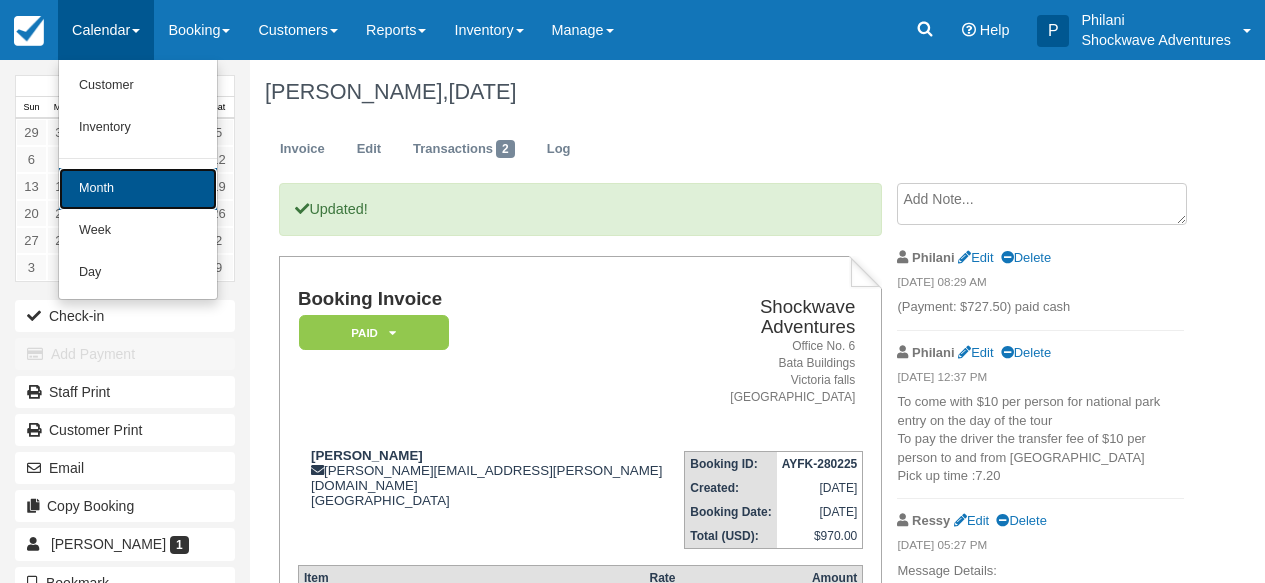 click on "Month" at bounding box center [138, 189] 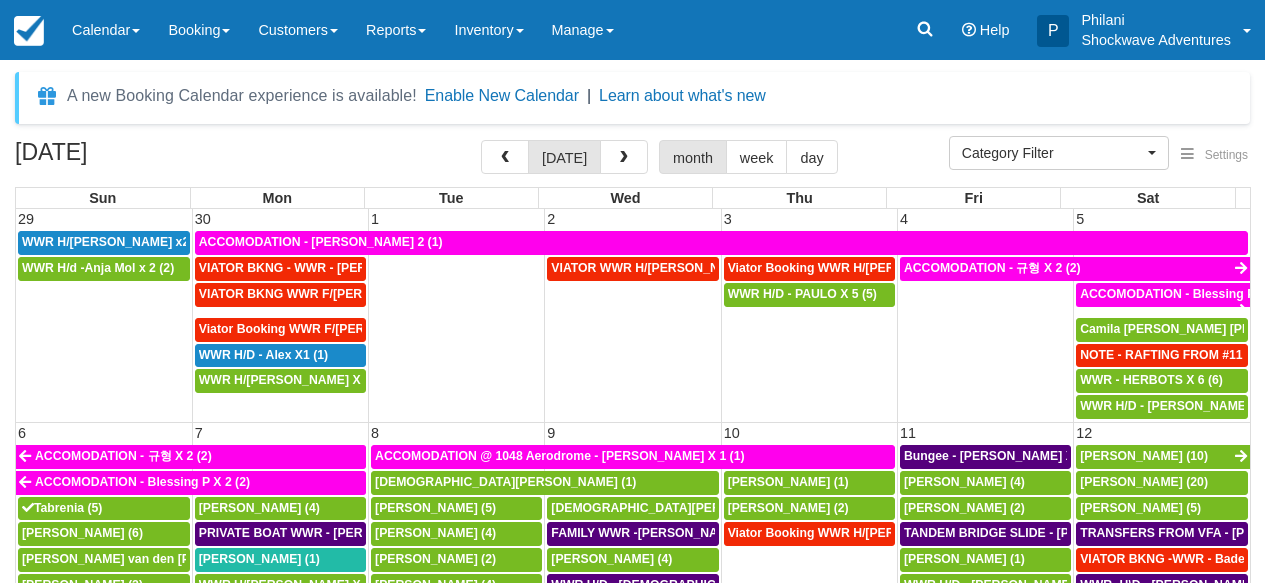 select 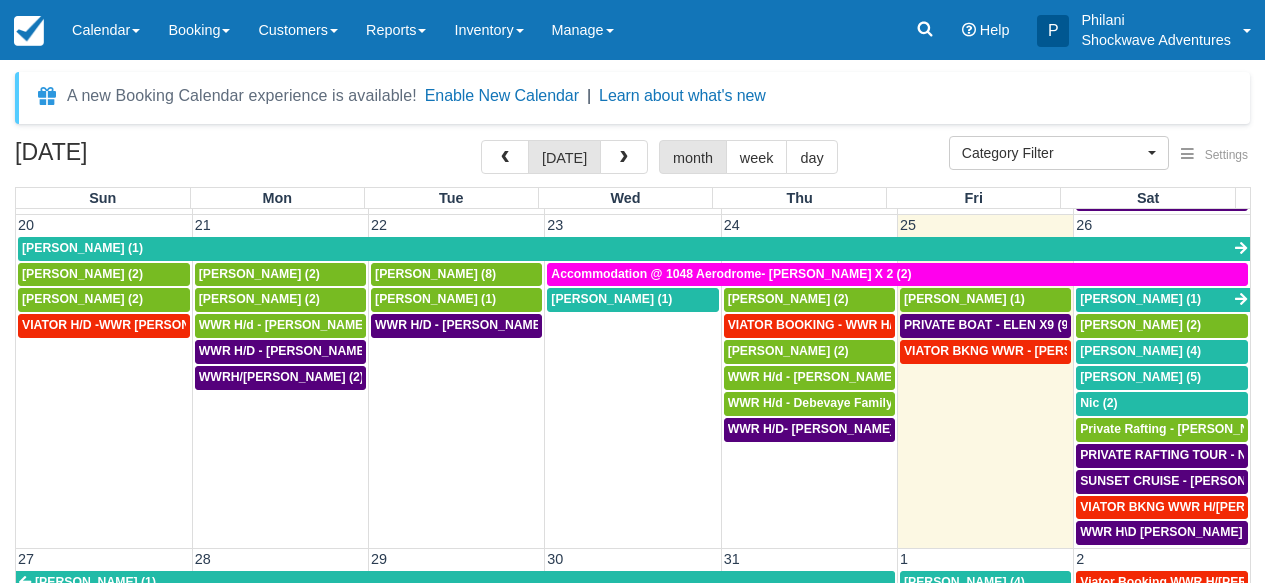 scroll, scrollTop: 798, scrollLeft: 0, axis: vertical 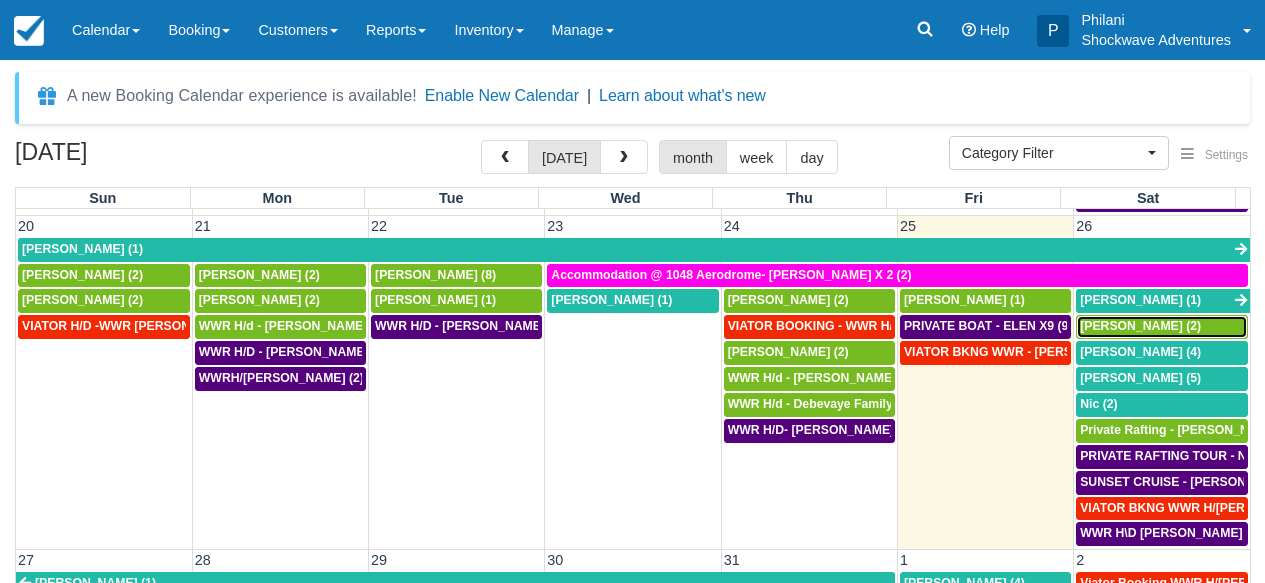 click on "[PERSON_NAME] (2)" at bounding box center [1140, 326] 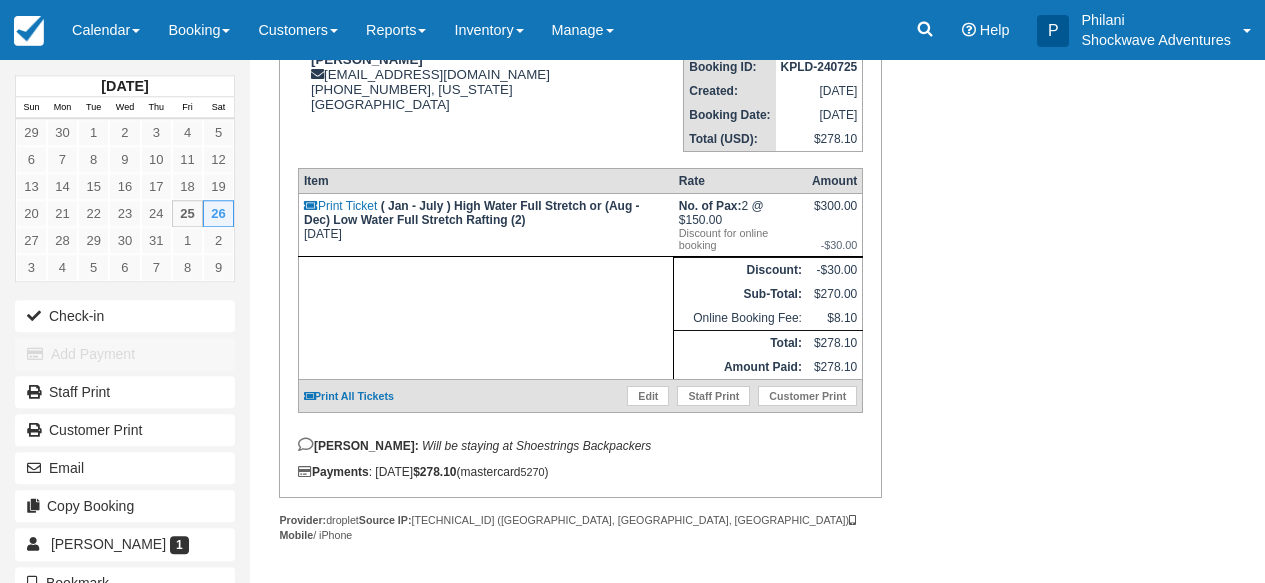 scroll, scrollTop: 320, scrollLeft: 0, axis: vertical 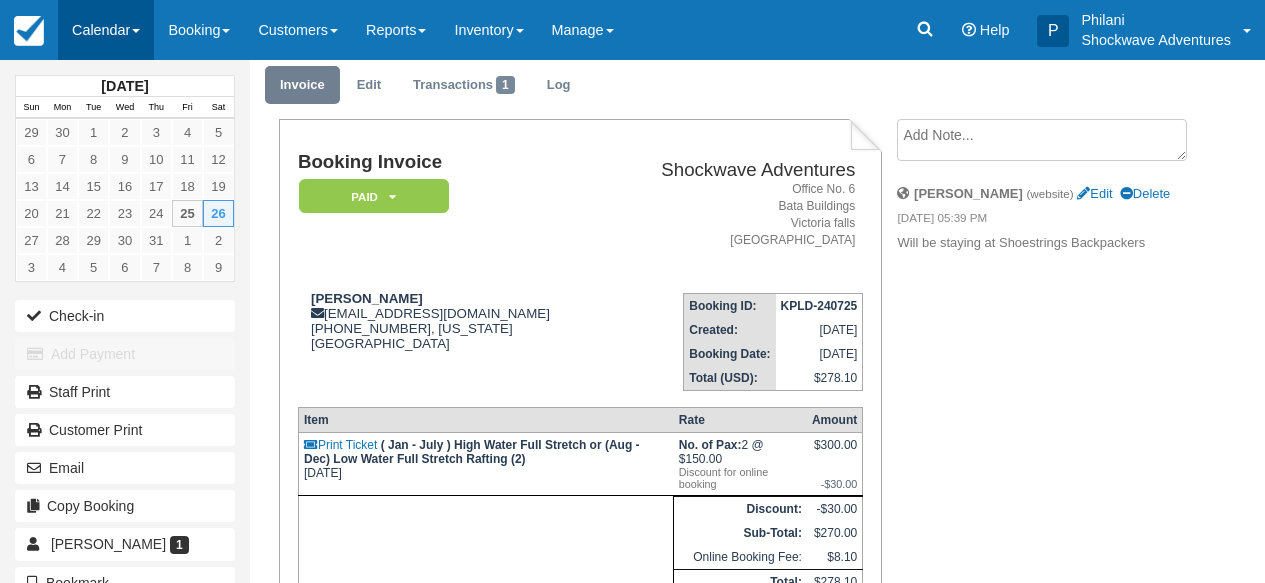 click on "Calendar" at bounding box center (106, 30) 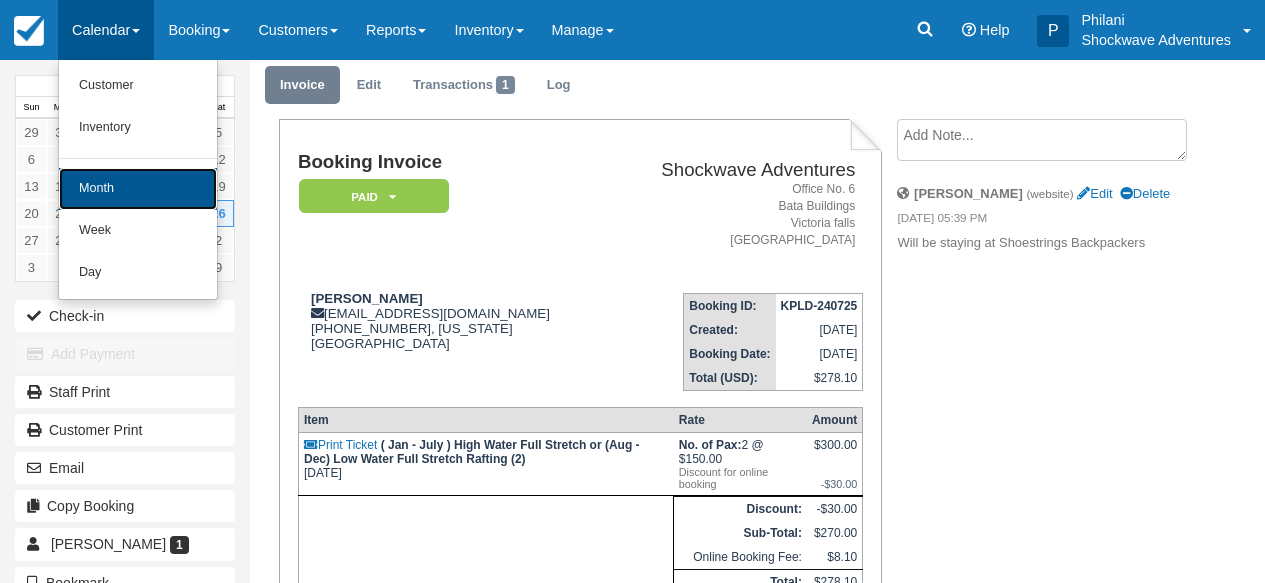 click on "Month" at bounding box center [138, 189] 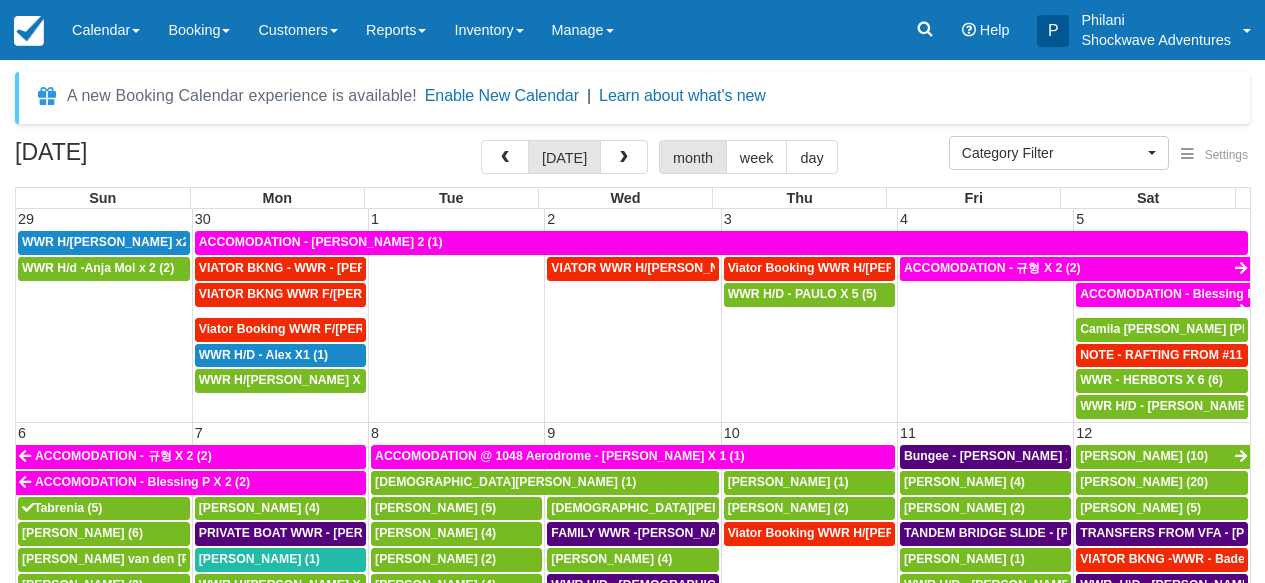 select 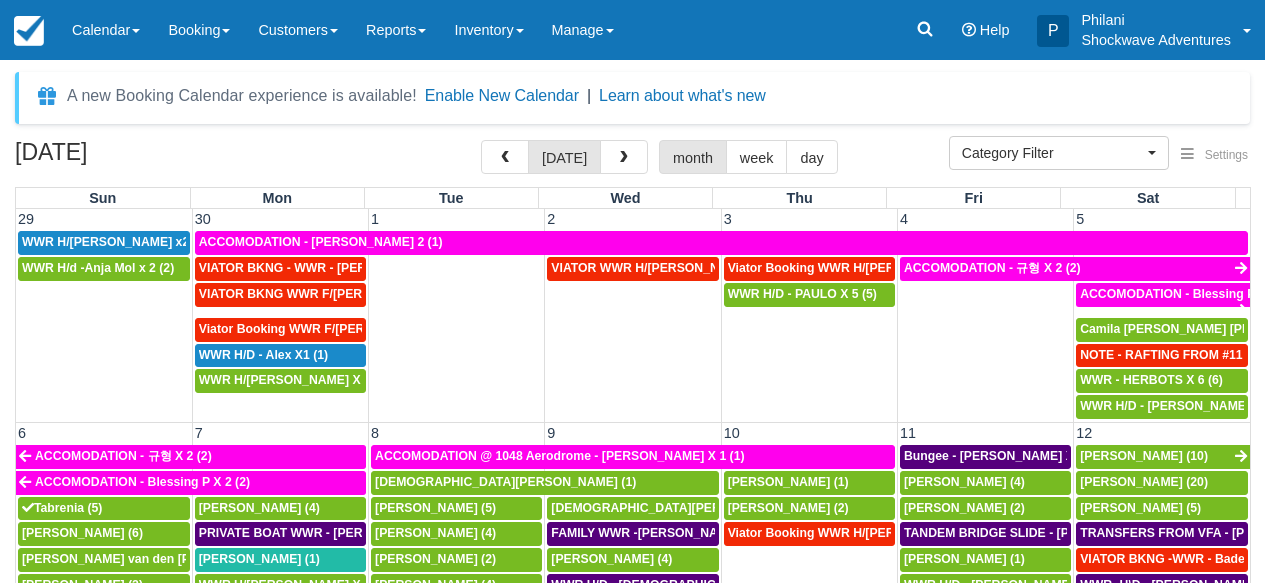 scroll, scrollTop: 0, scrollLeft: 0, axis: both 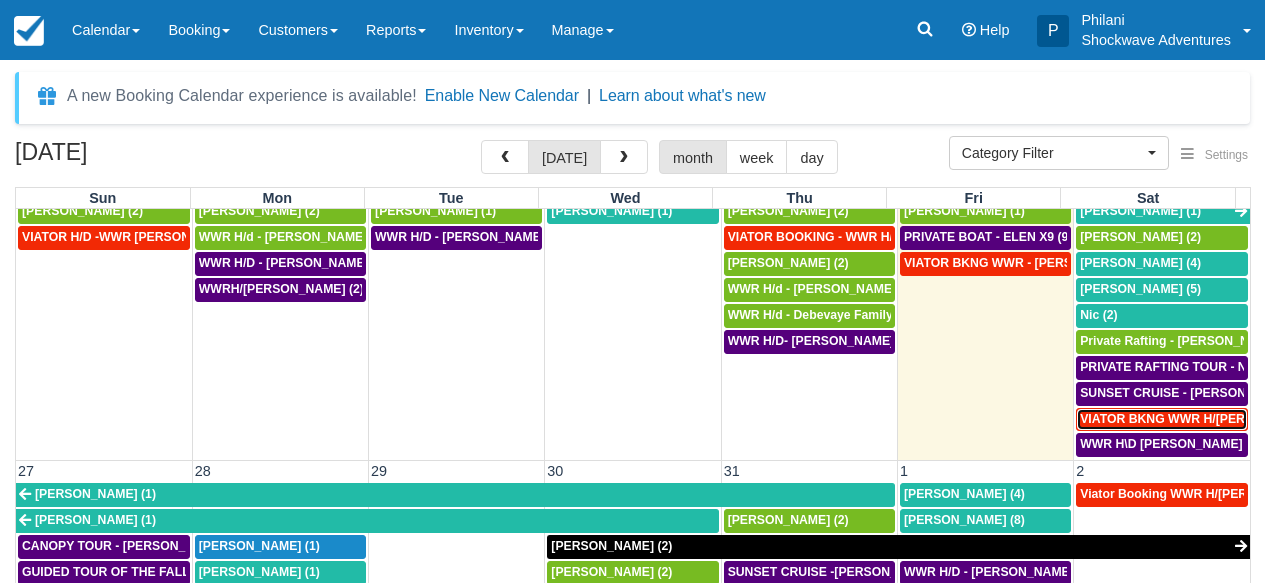 click on "VIATOR BKNG  WWR H/D - Garnick, Terri X 2 (2)" at bounding box center (1219, 419) 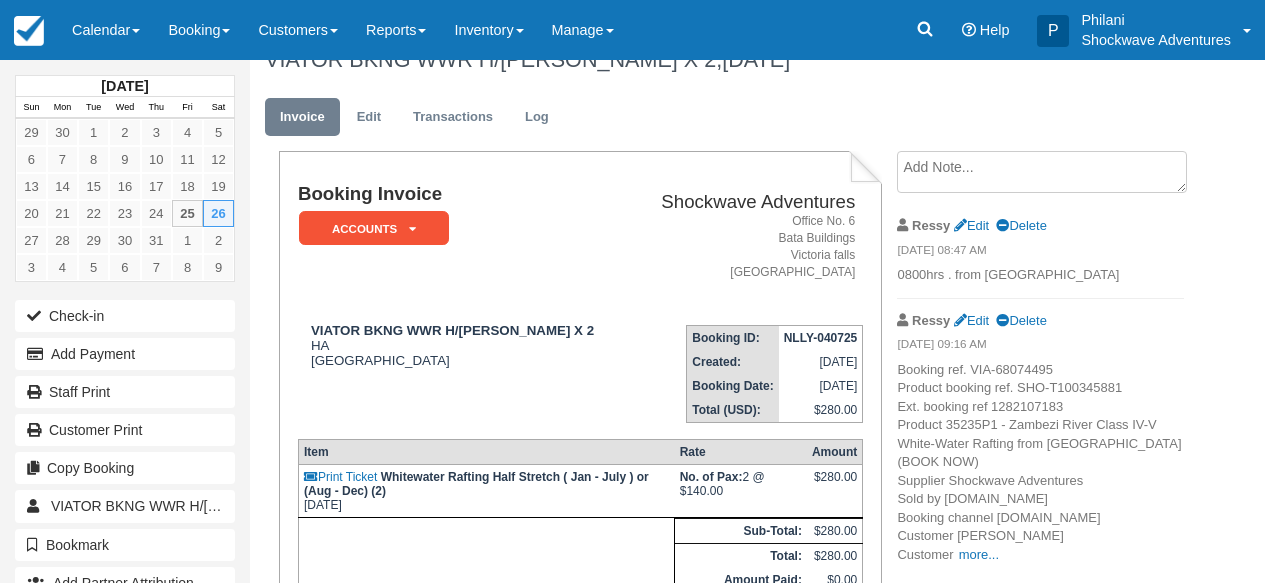 scroll, scrollTop: 32, scrollLeft: 0, axis: vertical 